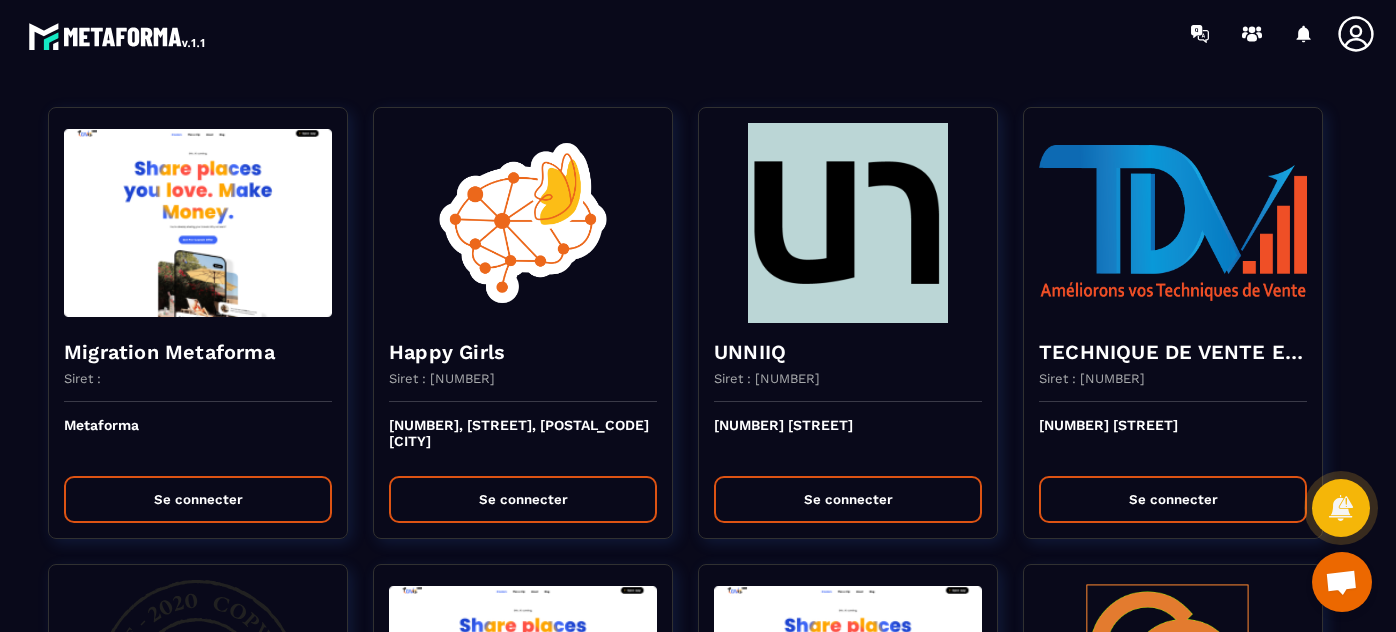 scroll, scrollTop: 0, scrollLeft: 0, axis: both 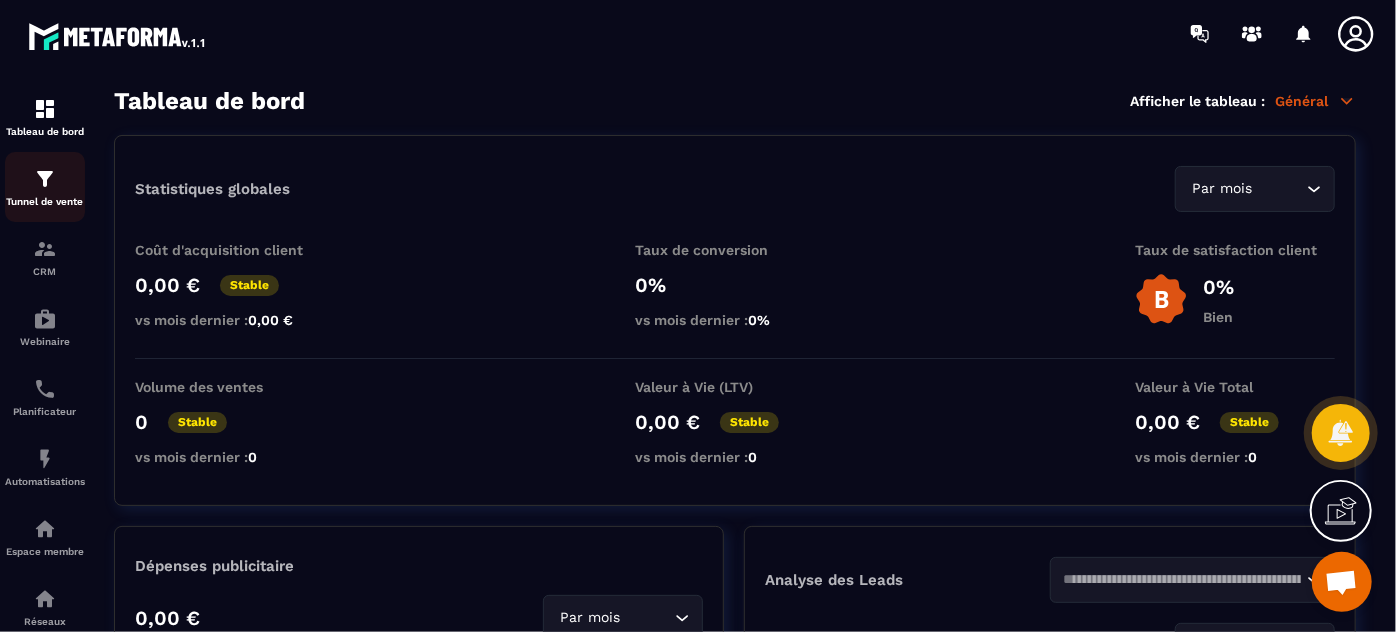 click on "Tunnel de vente" at bounding box center (45, 201) 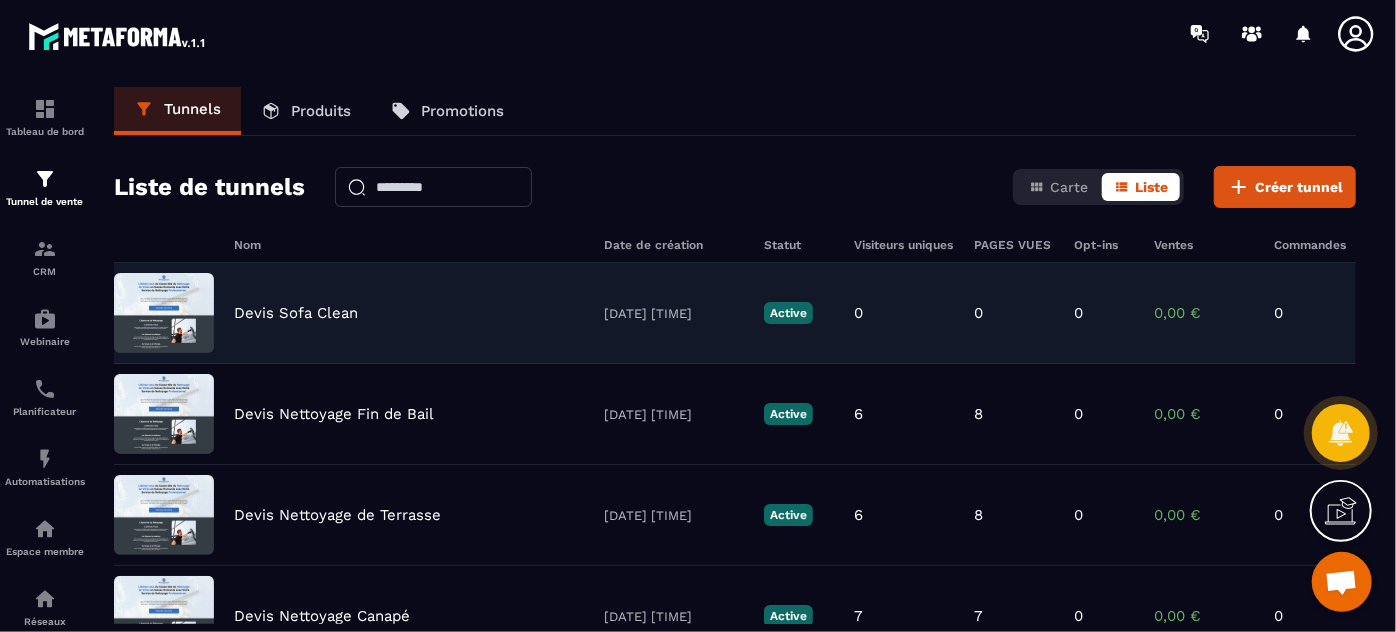 click on "Devis Sofa Clean" at bounding box center [296, 313] 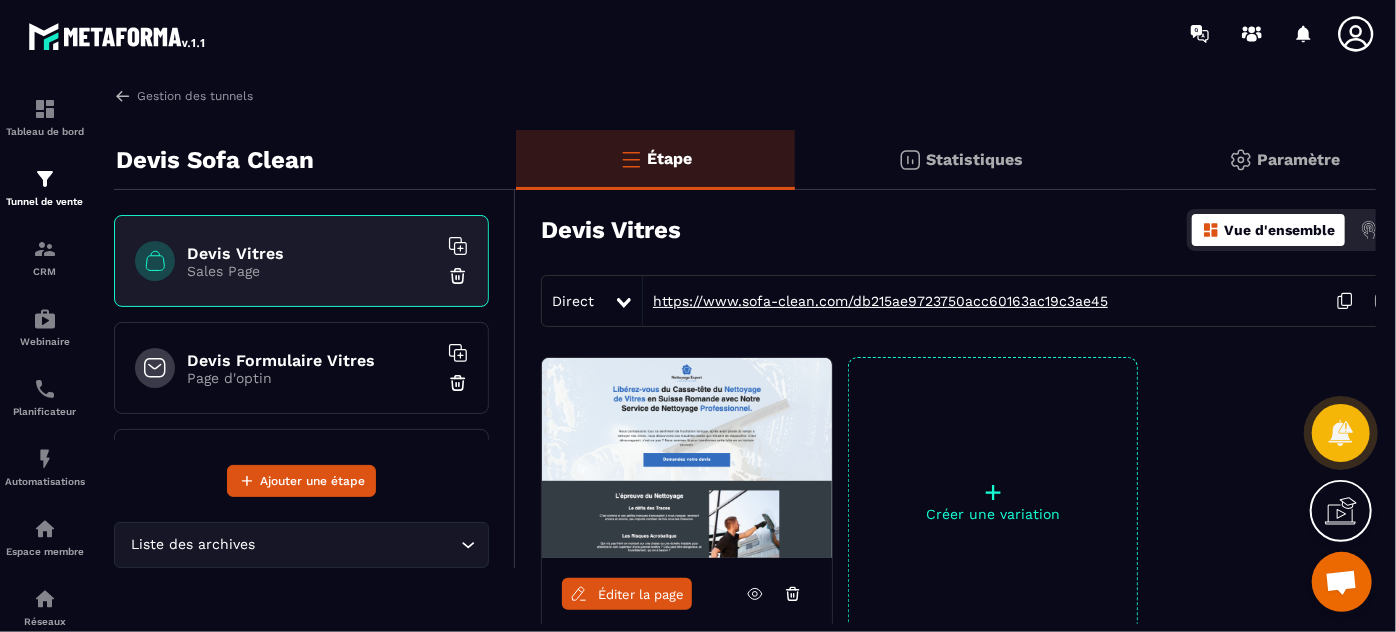 click on "https://www.sofa-clean.com/db215ae9723750acc60163ac19c3ae45" at bounding box center (875, 301) 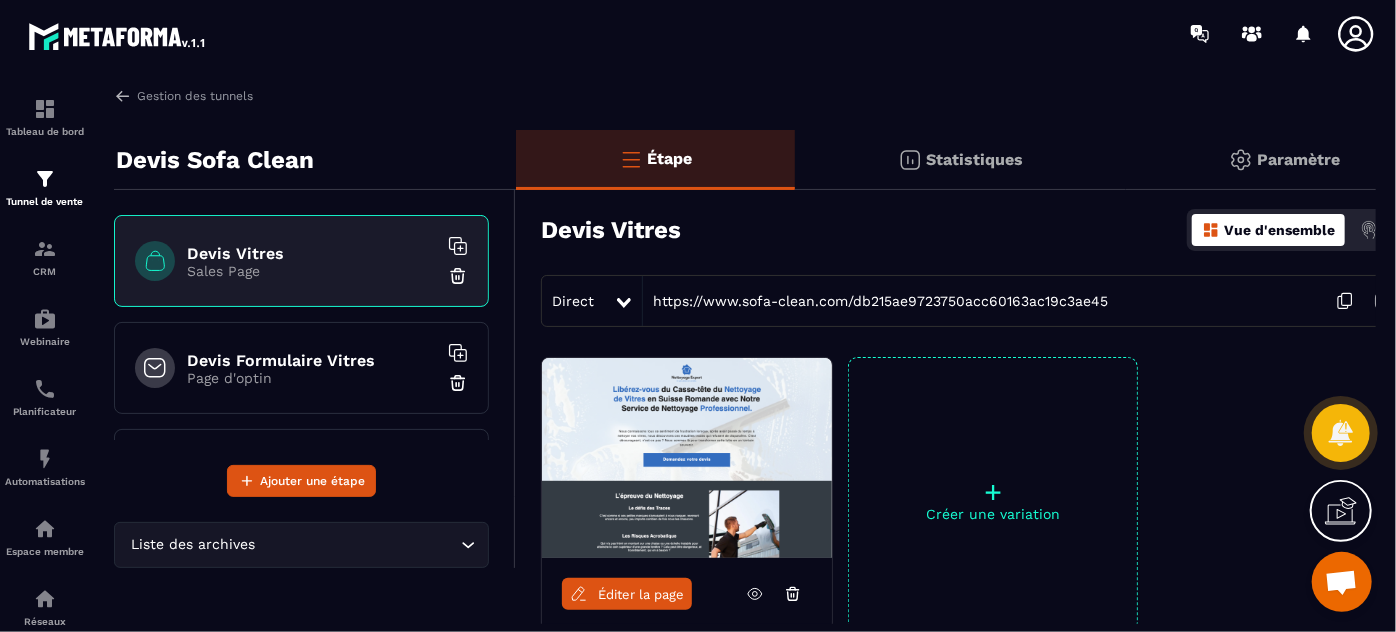 click on "Paramètre" 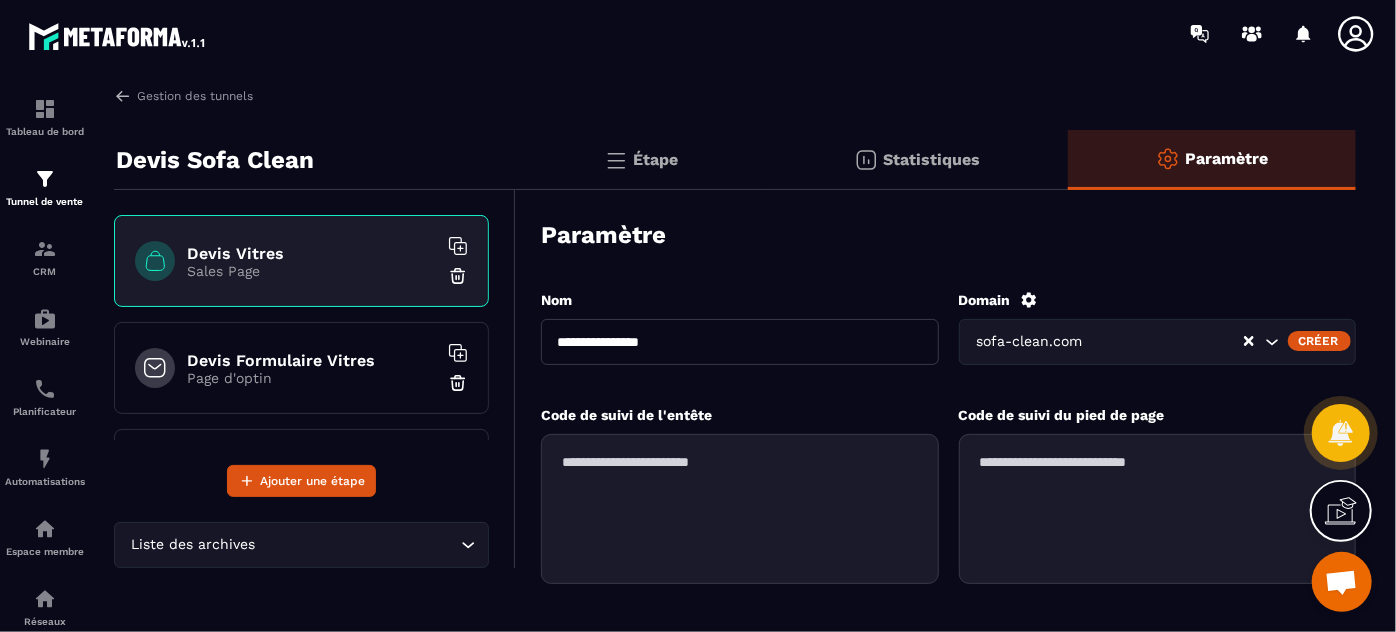 click 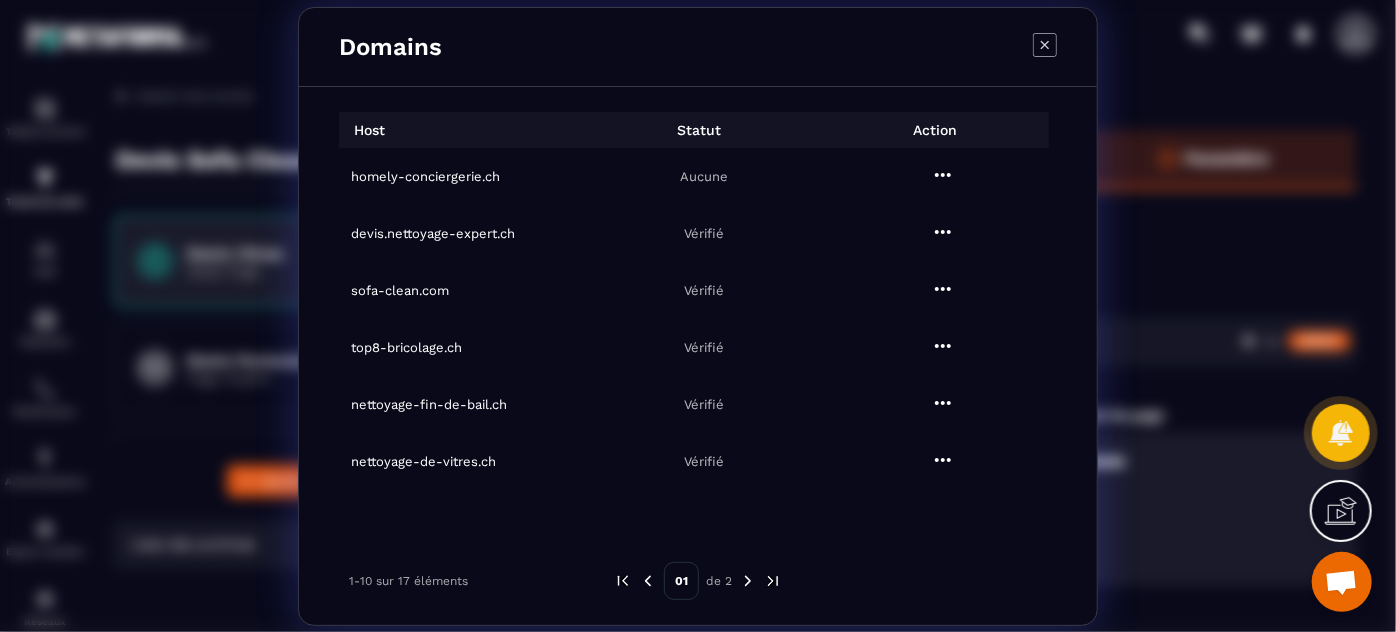 click on "sofa-clean.com" at bounding box center (464, 290) 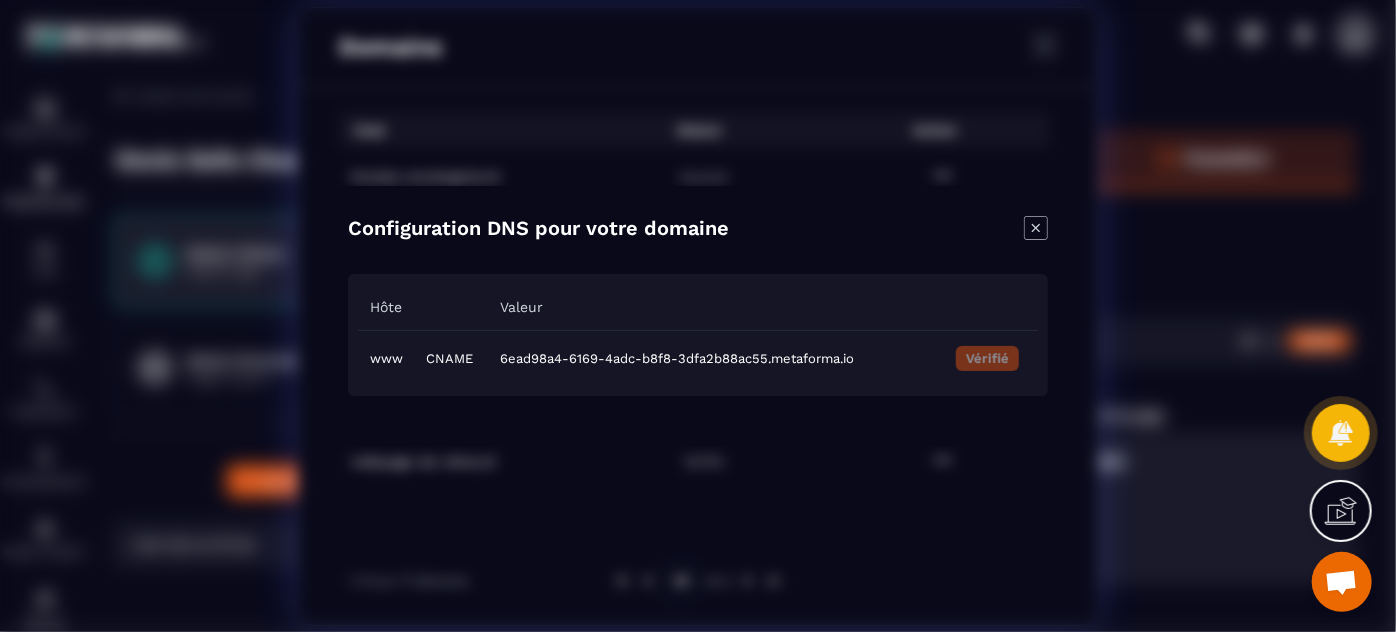 click 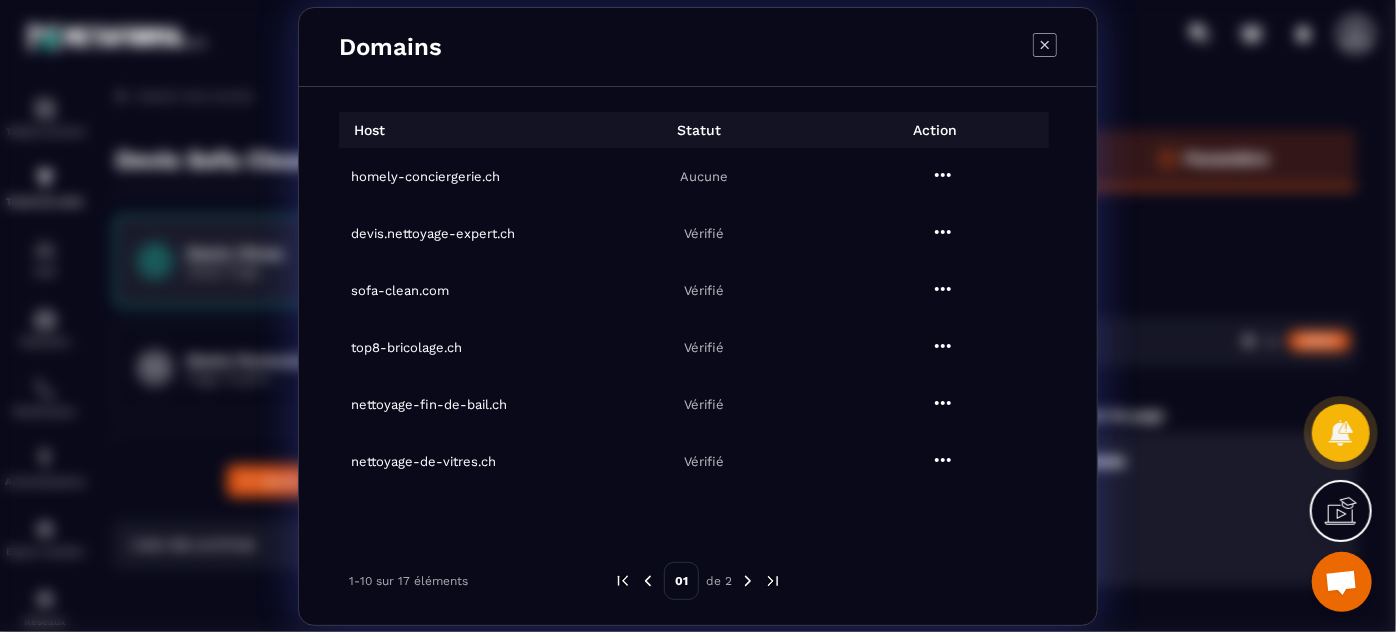 click on "top8-bricolage.ch" at bounding box center (464, 347) 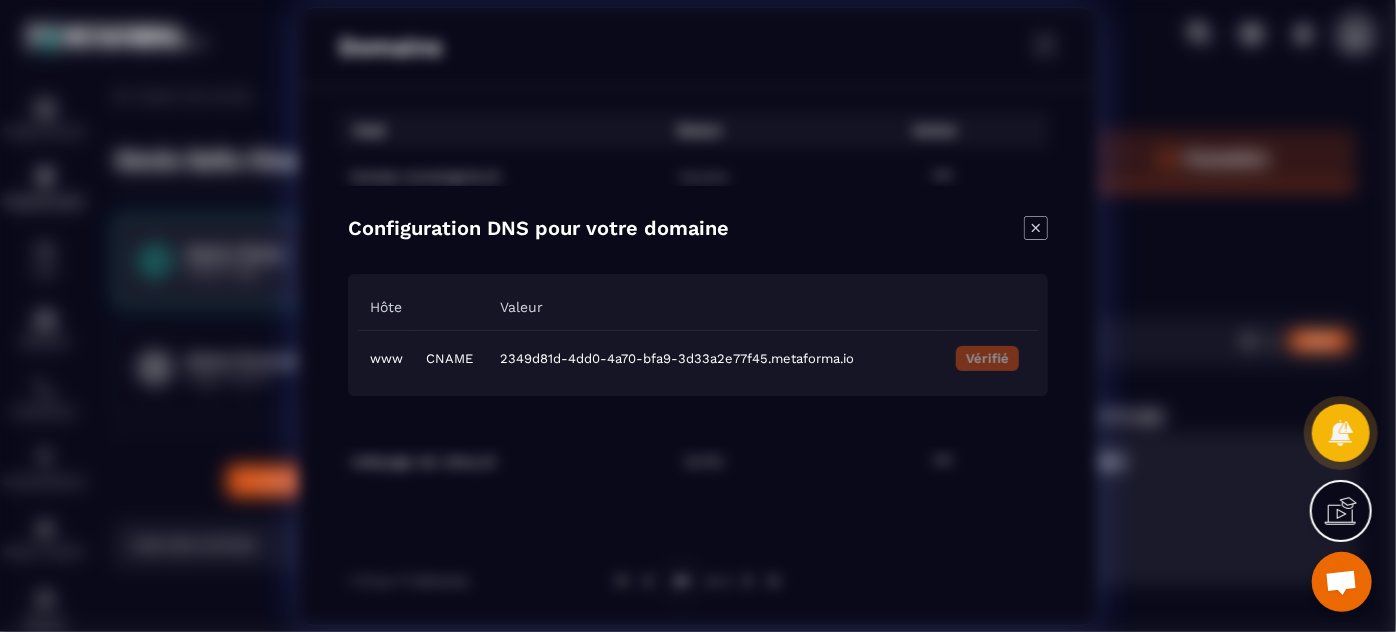 click 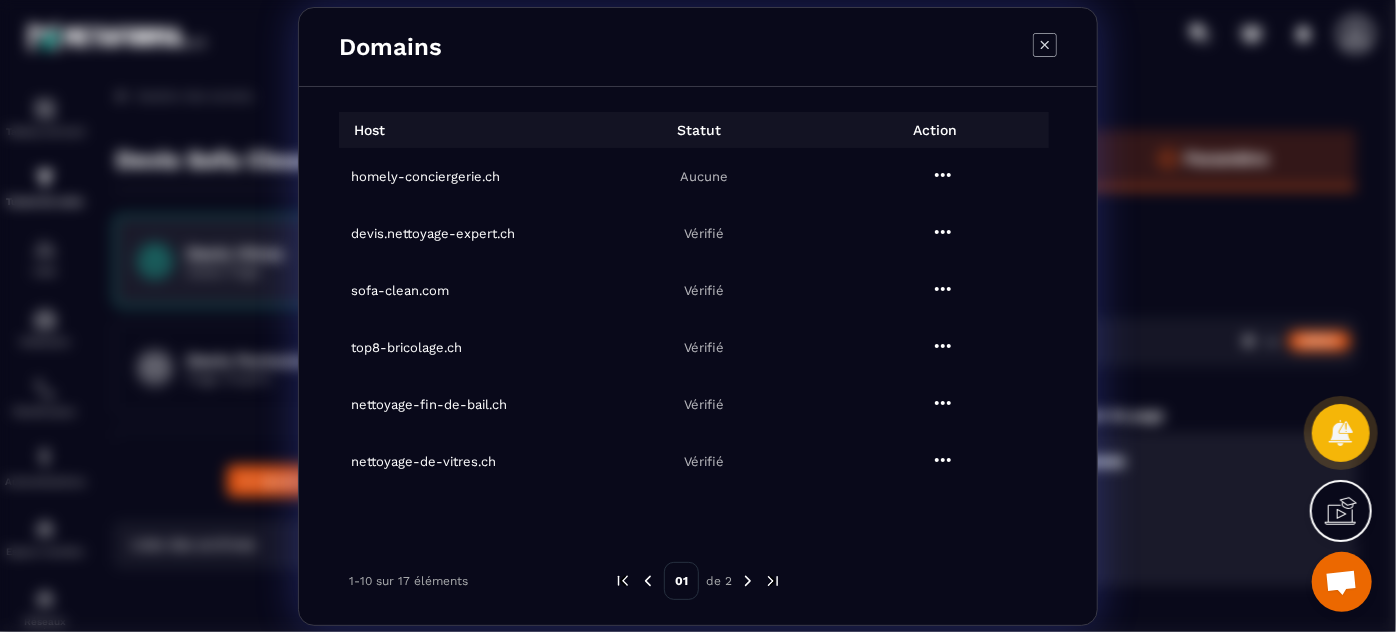 click on "sofa-clean.com" at bounding box center (464, 290) 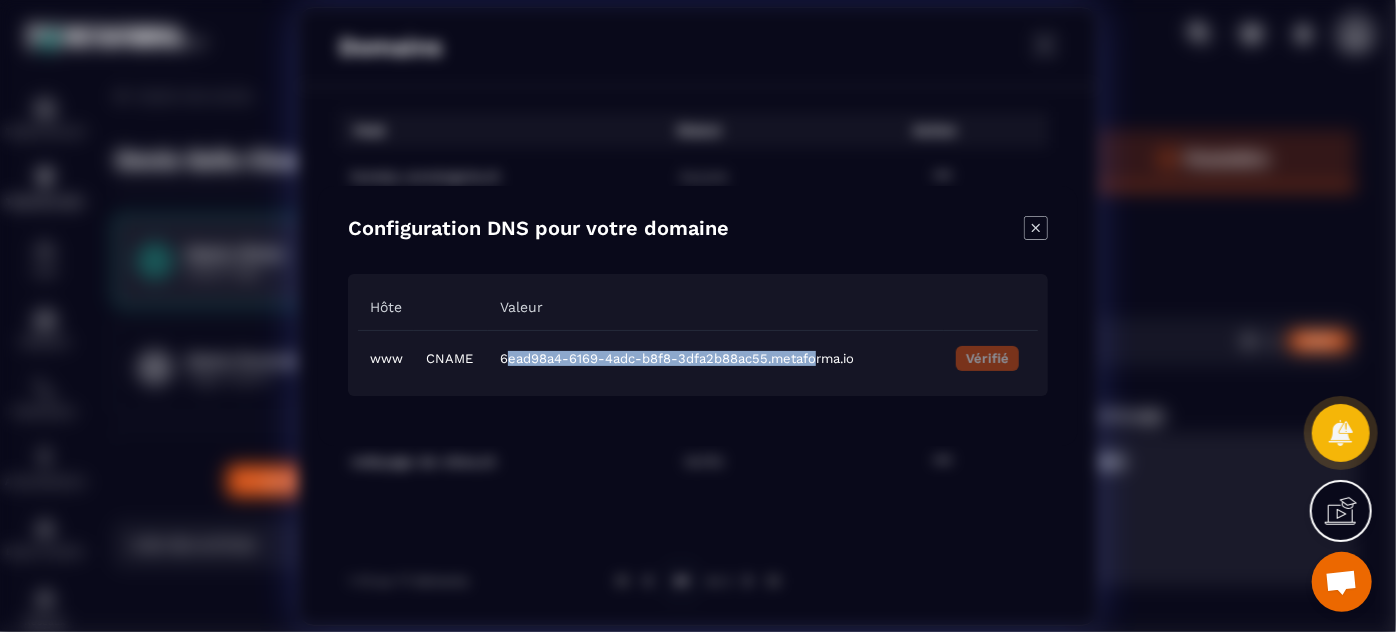 drag, startPoint x: 504, startPoint y: 354, endPoint x: 813, endPoint y: 362, distance: 309.10355 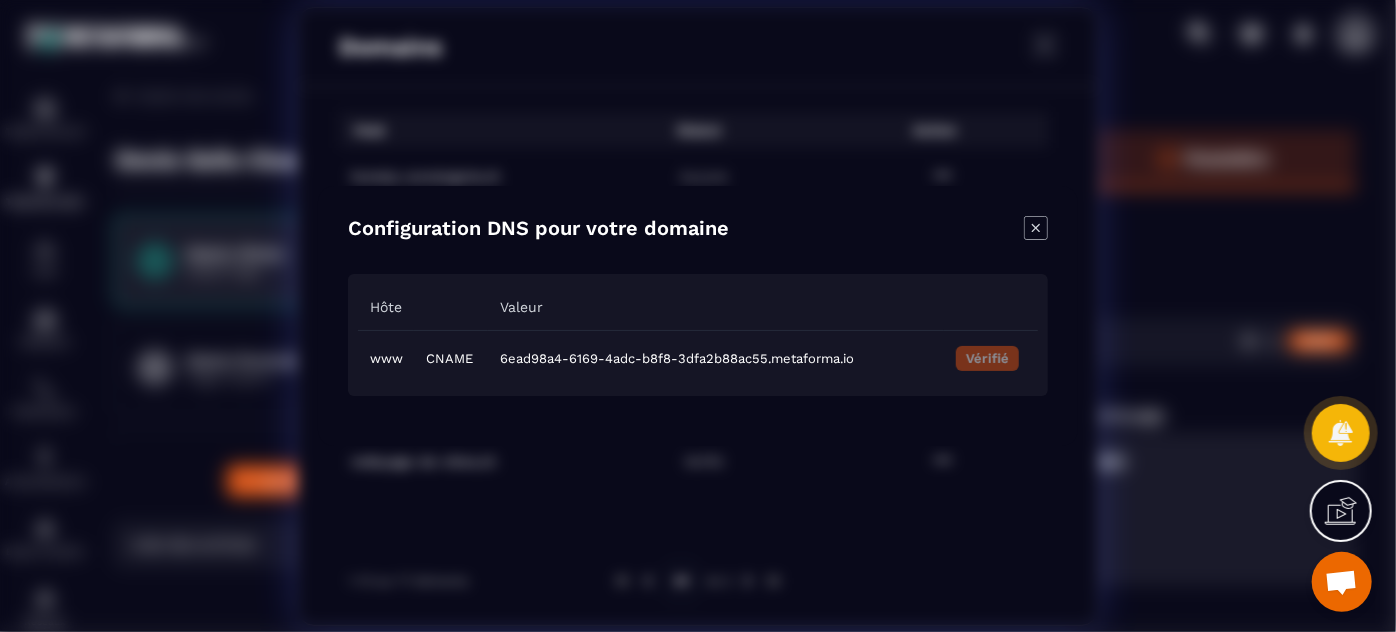 click on "6ead98a4-6169-4adc-b8f8-3dfa2b88ac55.metaforma.io" at bounding box center [716, 359] 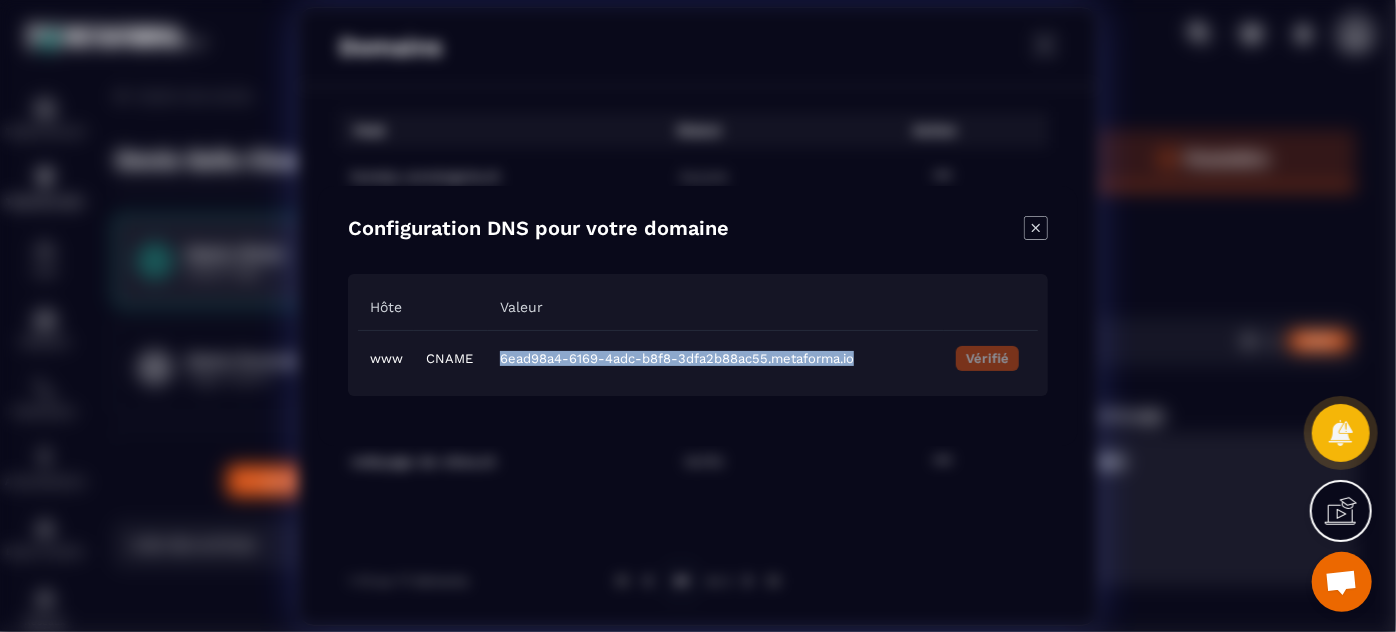 drag, startPoint x: 866, startPoint y: 362, endPoint x: 487, endPoint y: 361, distance: 379.0013 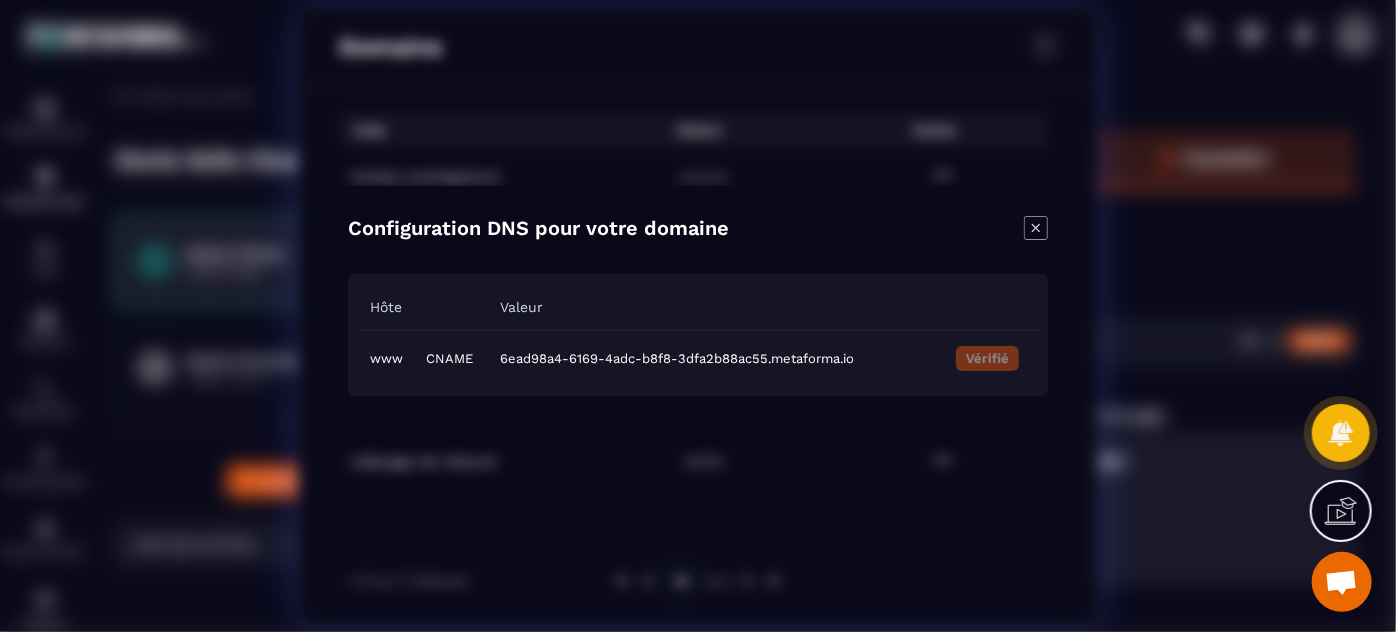 click 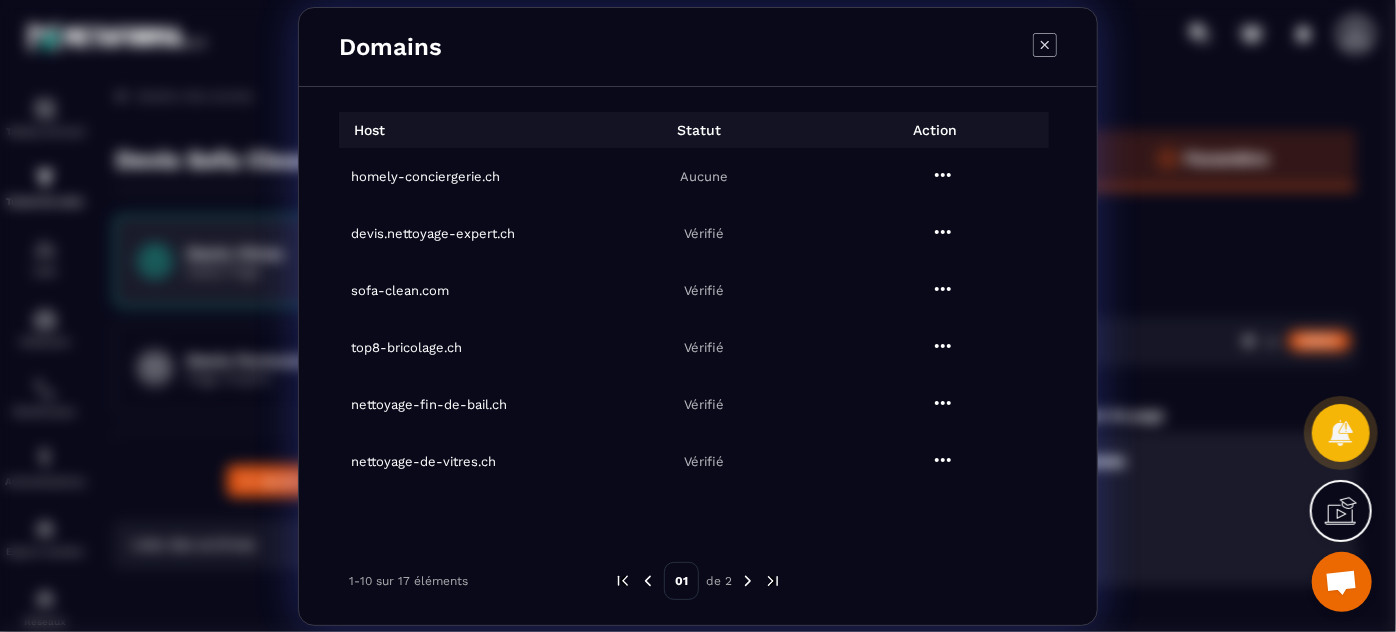 click on "sofa-clean.com" at bounding box center (464, 290) 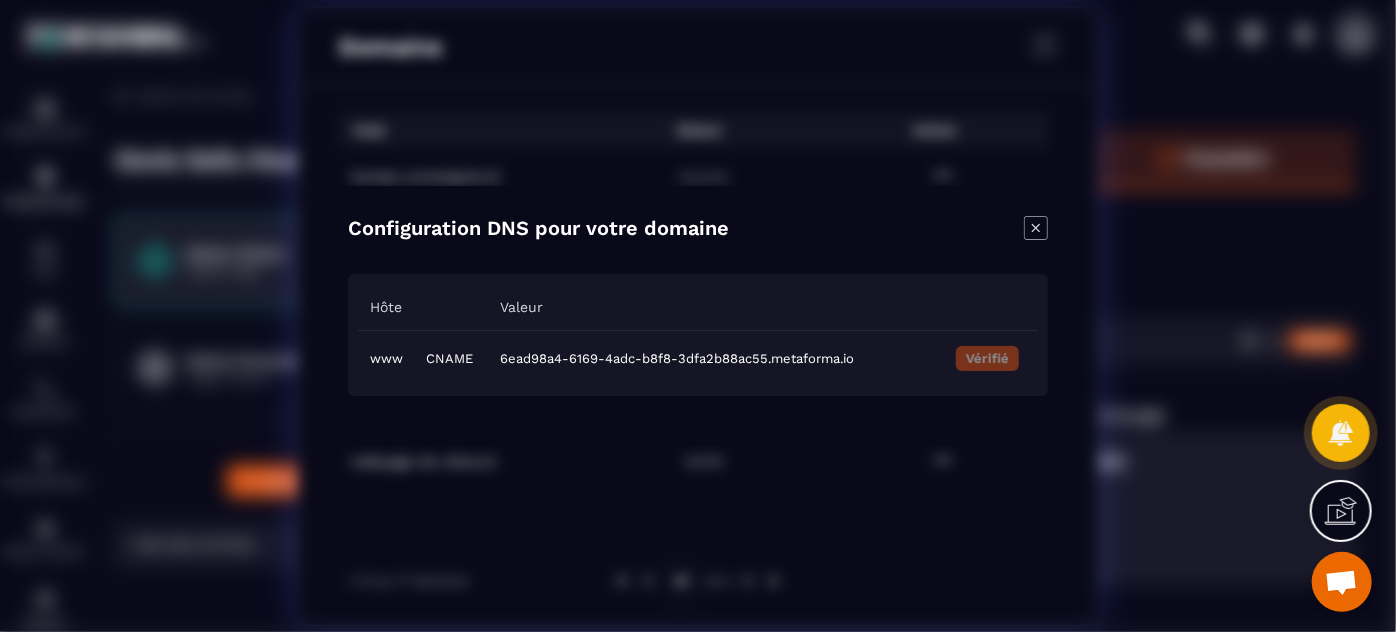 click 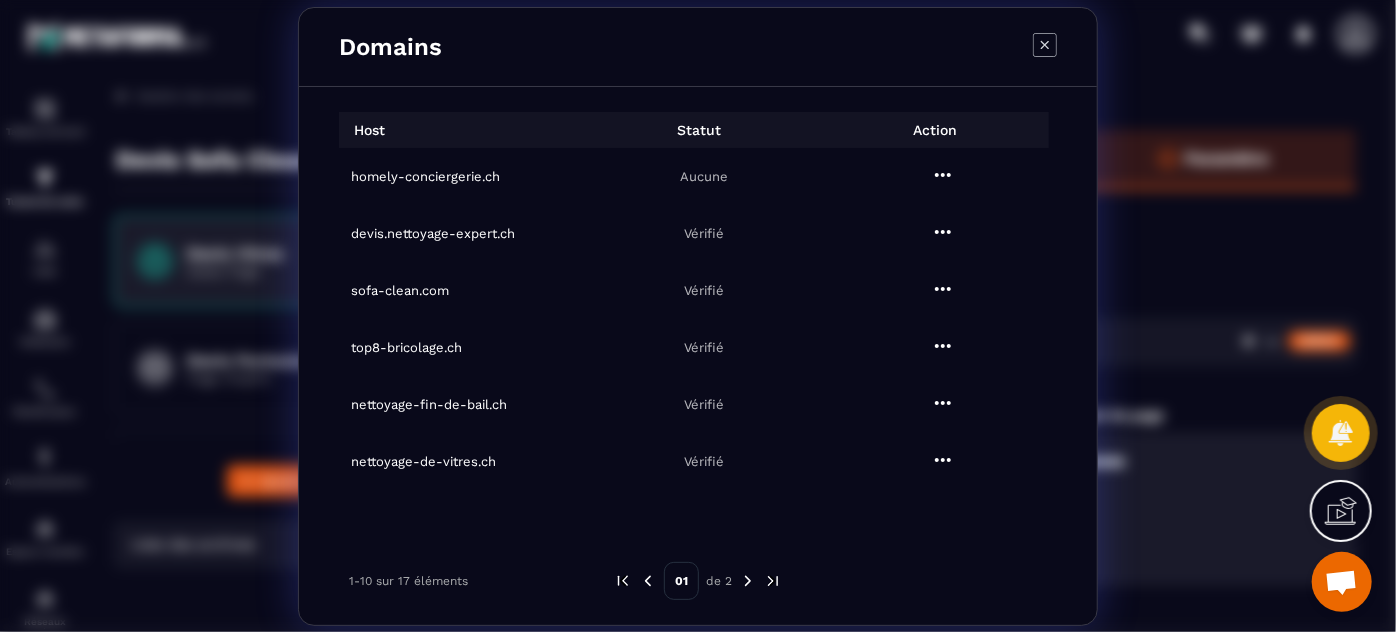 click 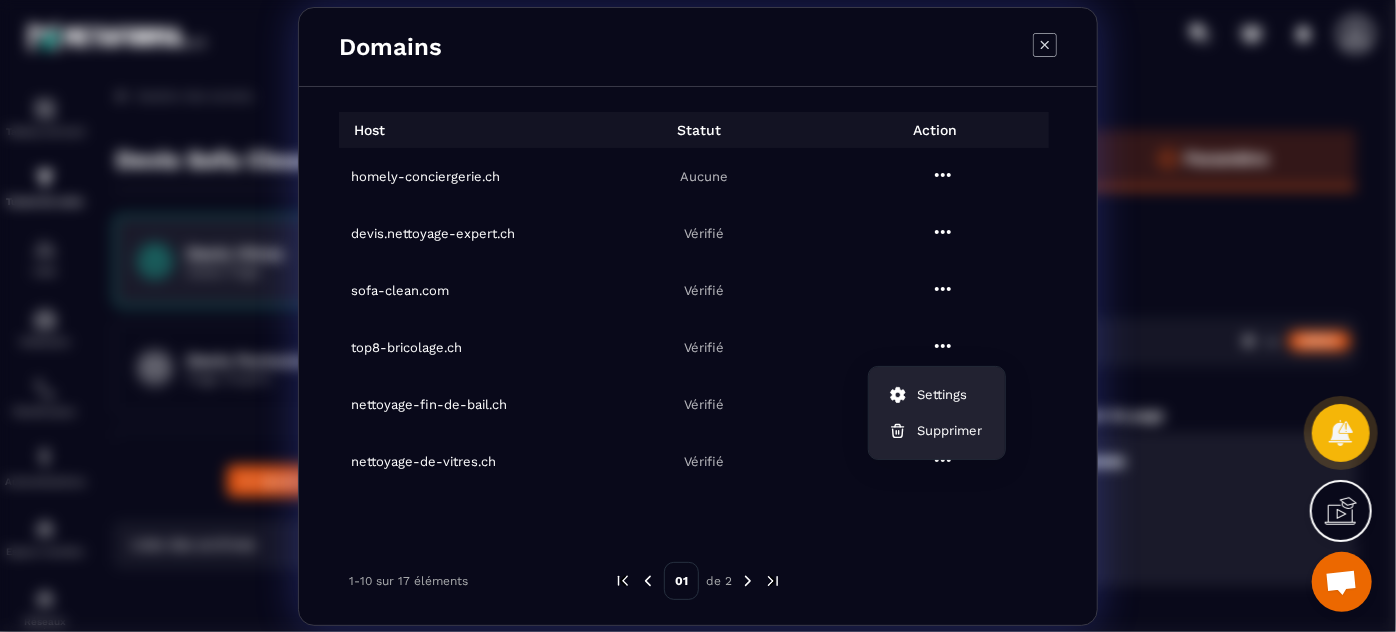 click at bounding box center (943, 290) 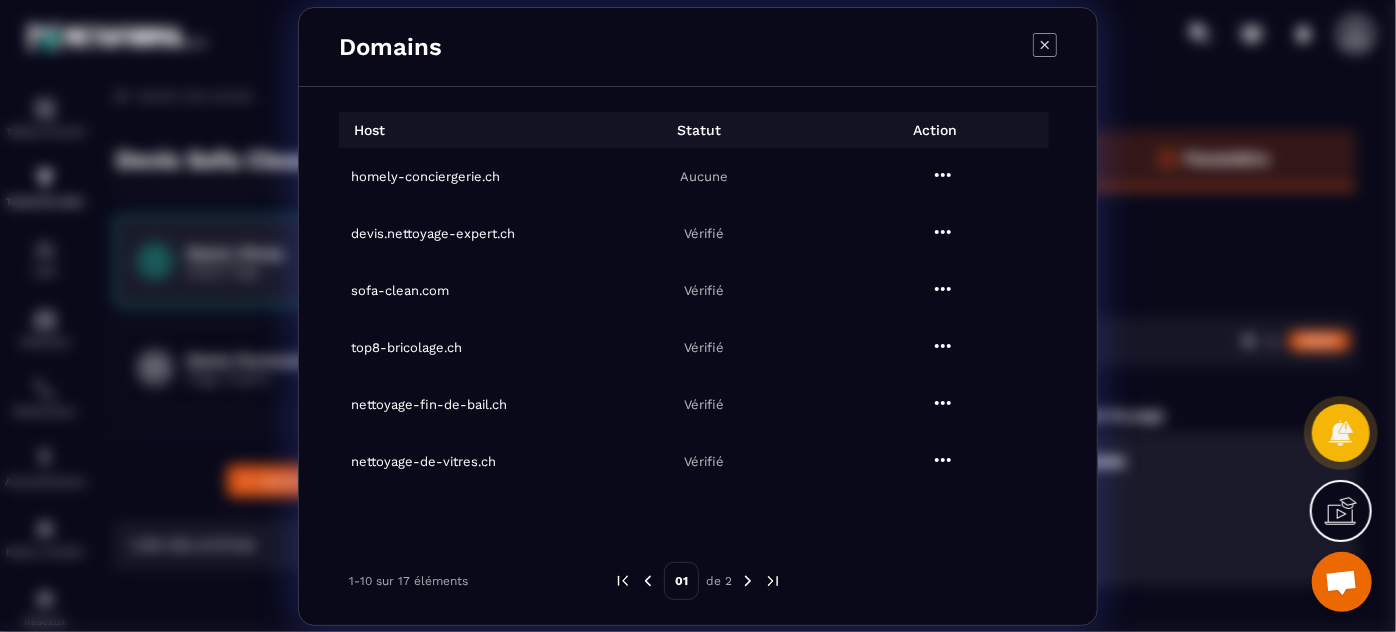 click 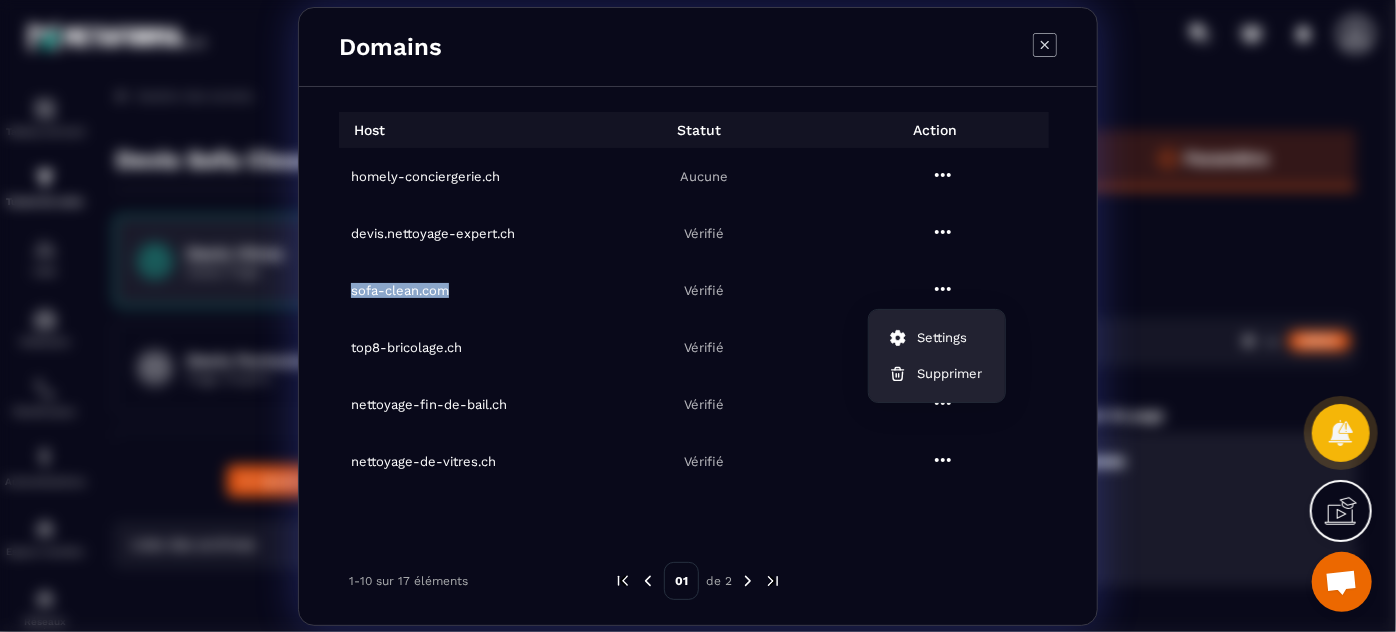 drag, startPoint x: 494, startPoint y: 295, endPoint x: 344, endPoint y: 296, distance: 150.00333 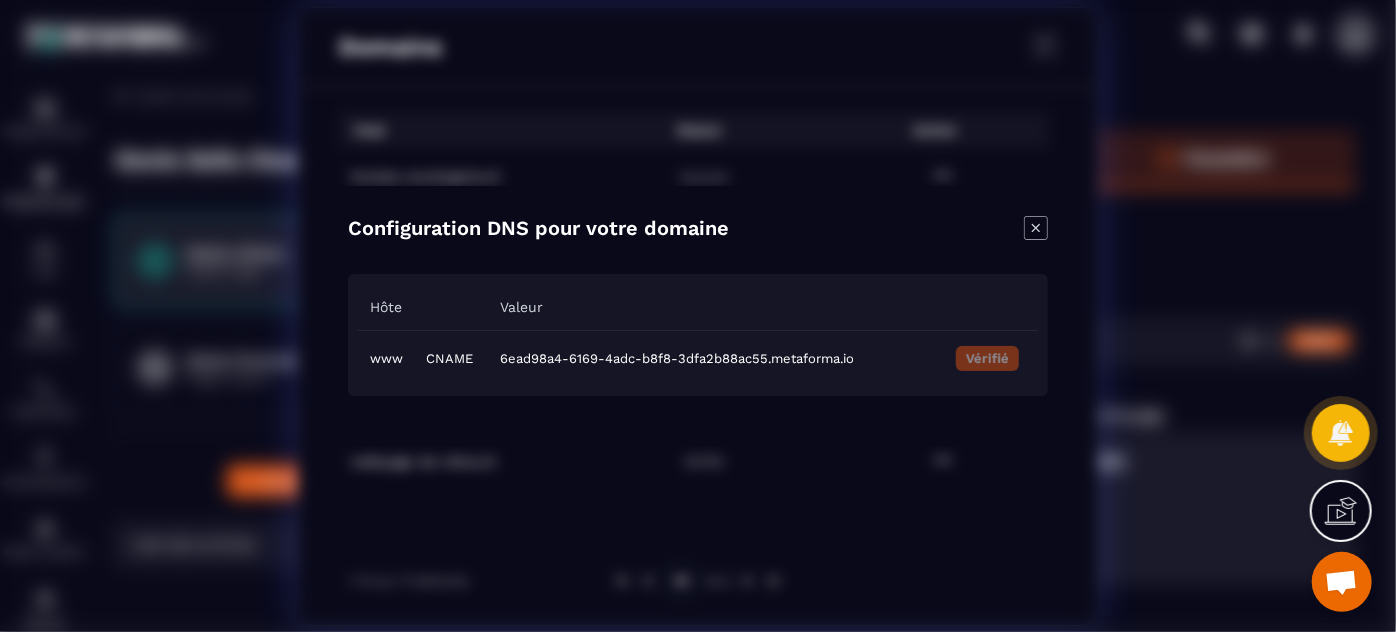 click 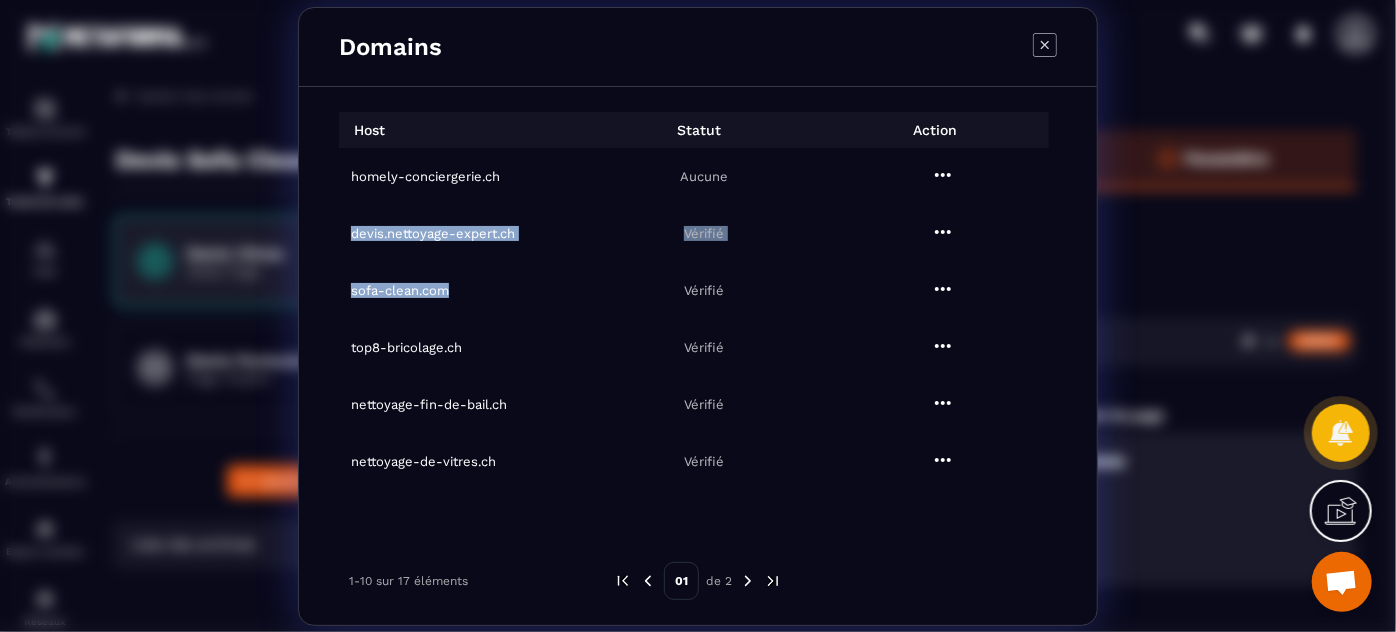 copy on "devis.nettoyage-expert.ch Vérifié sofa-clean.com" 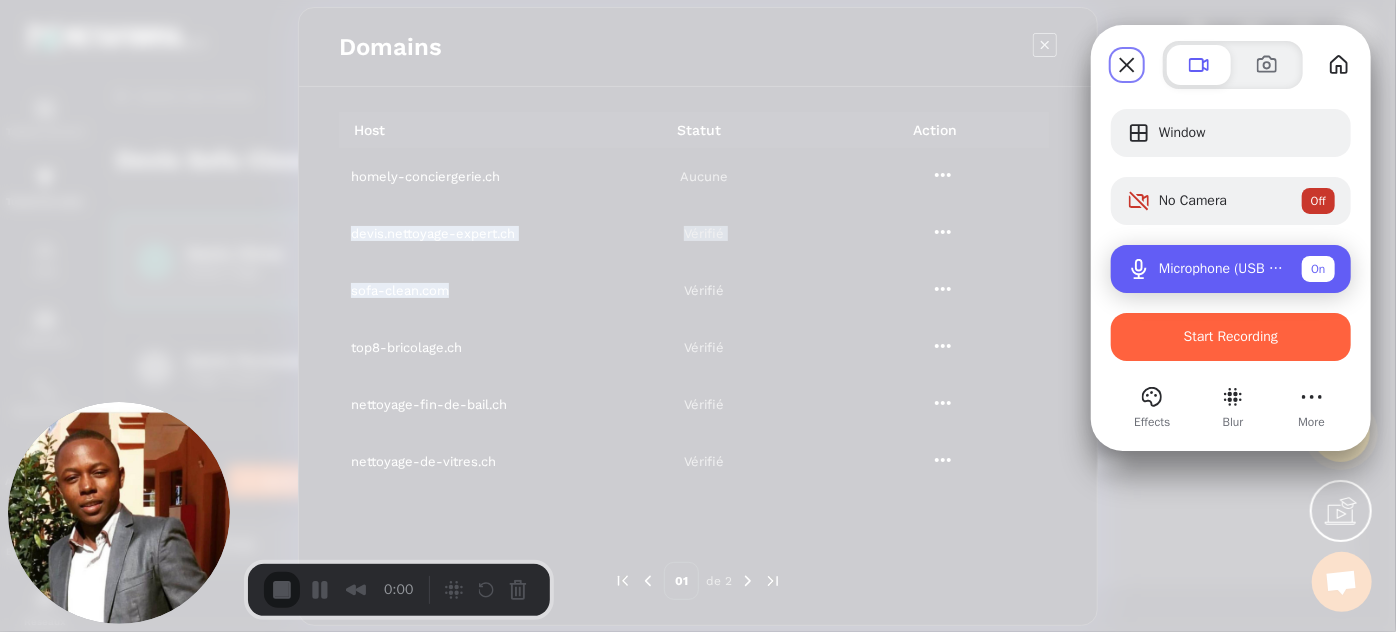 click on "Microphone (USB PnP Sound Device)" at bounding box center [1222, 269] 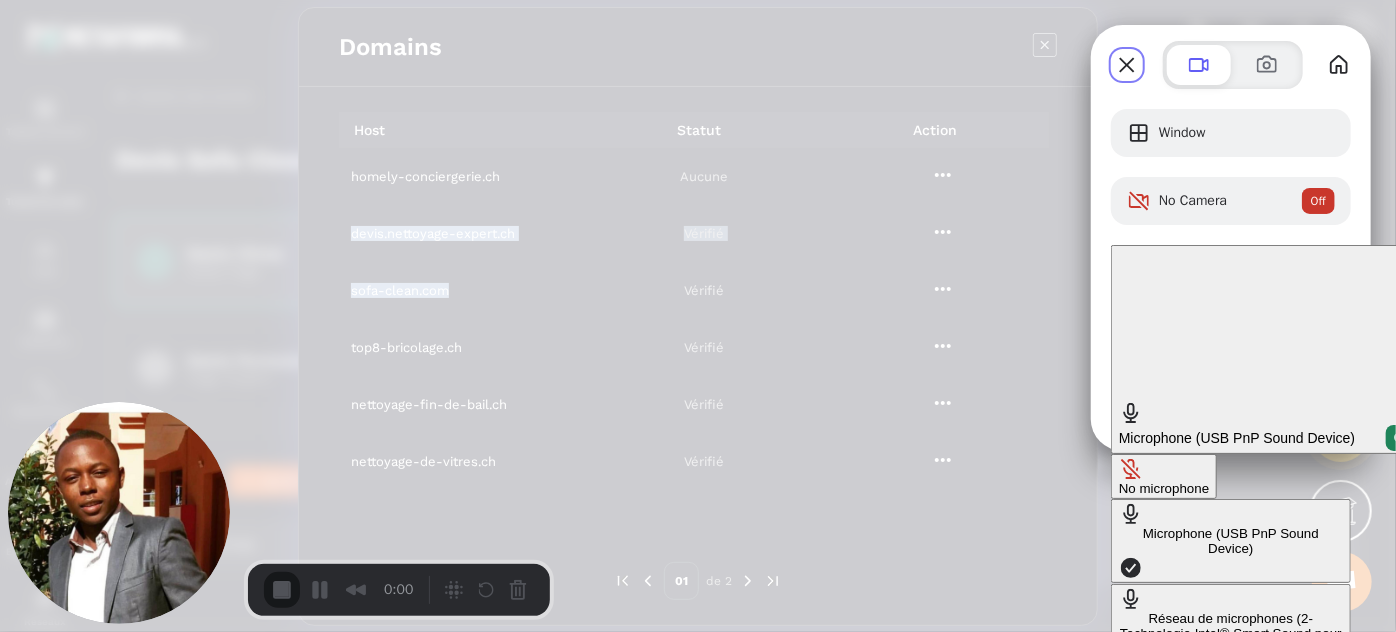 click on "No microphone" at bounding box center [1164, 476] 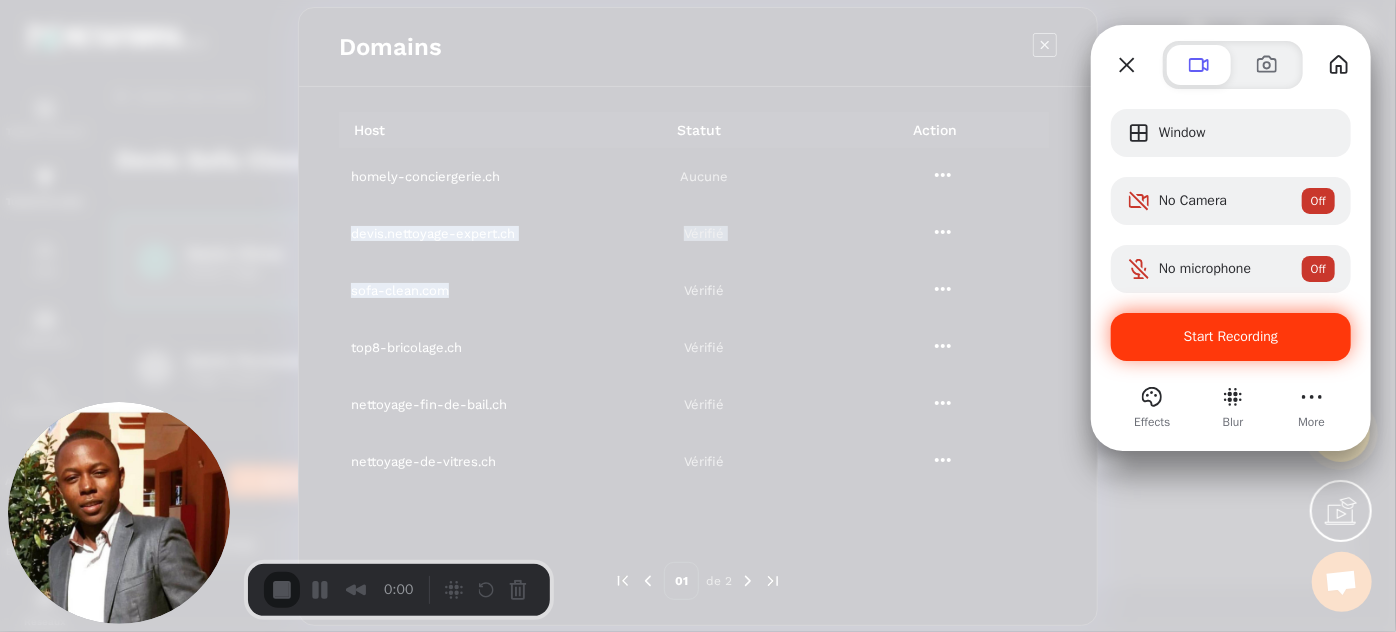 click on "Start Recording" at bounding box center (1231, 336) 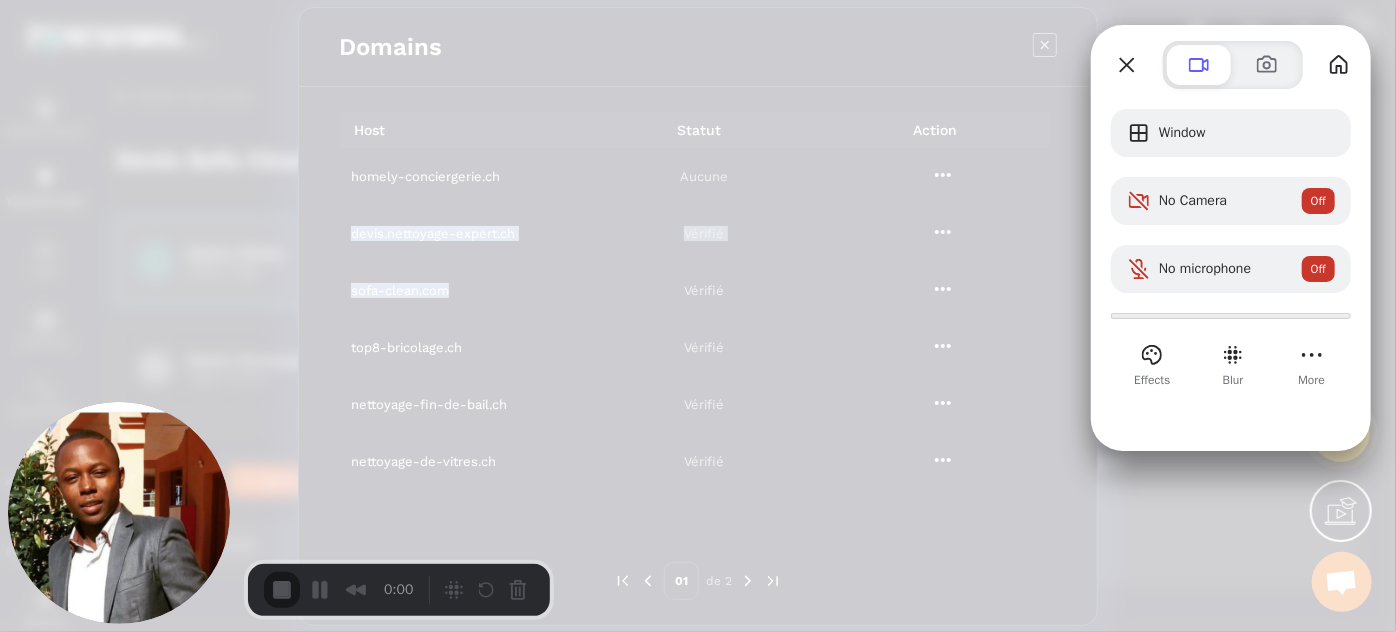 click on "Yes, proceed" at bounding box center (365, 1454) 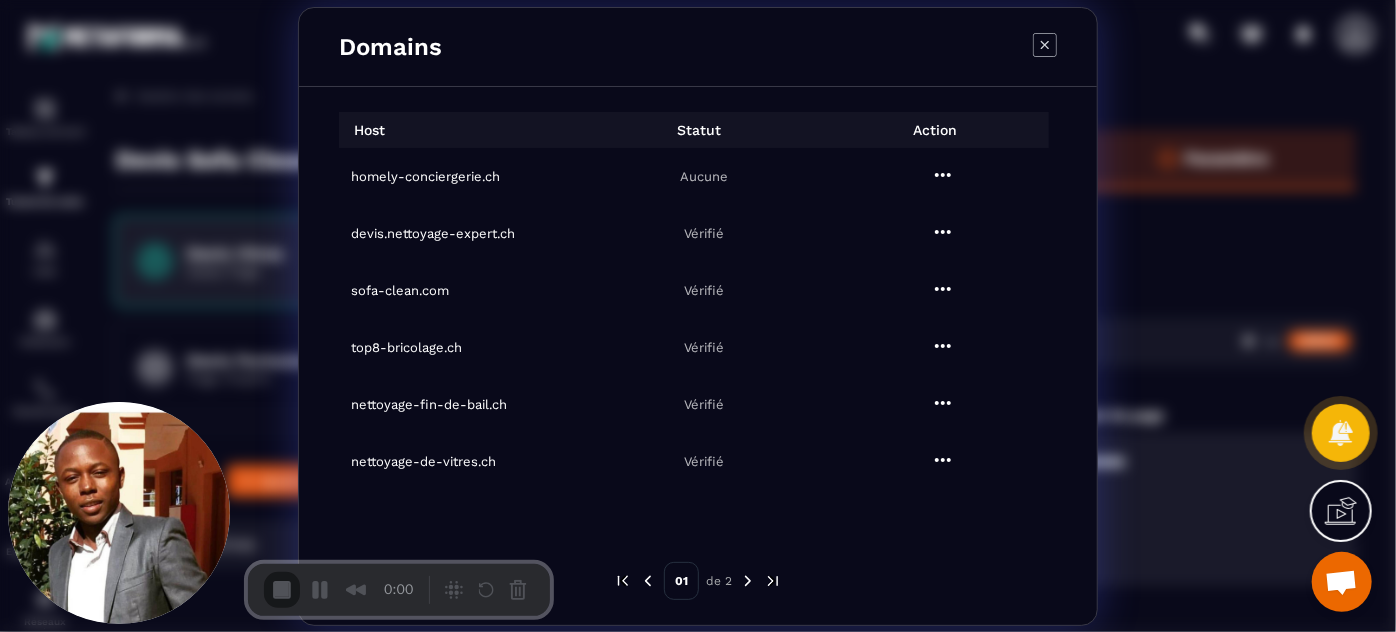click 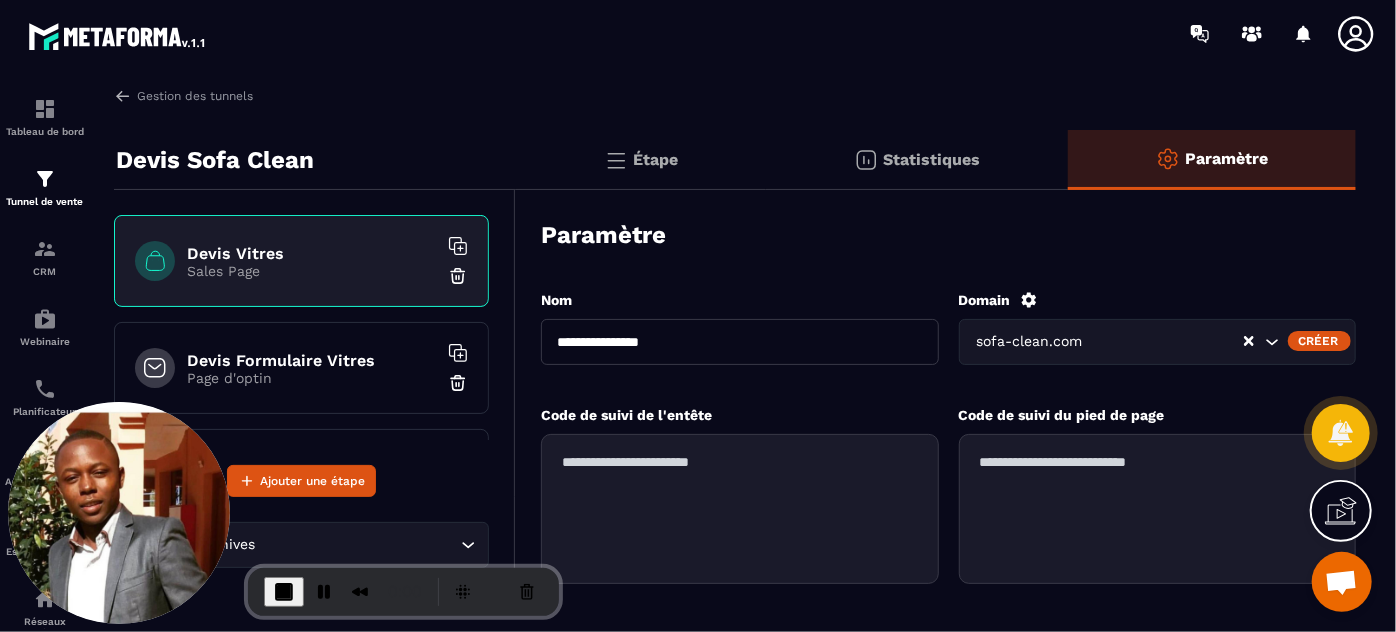 click 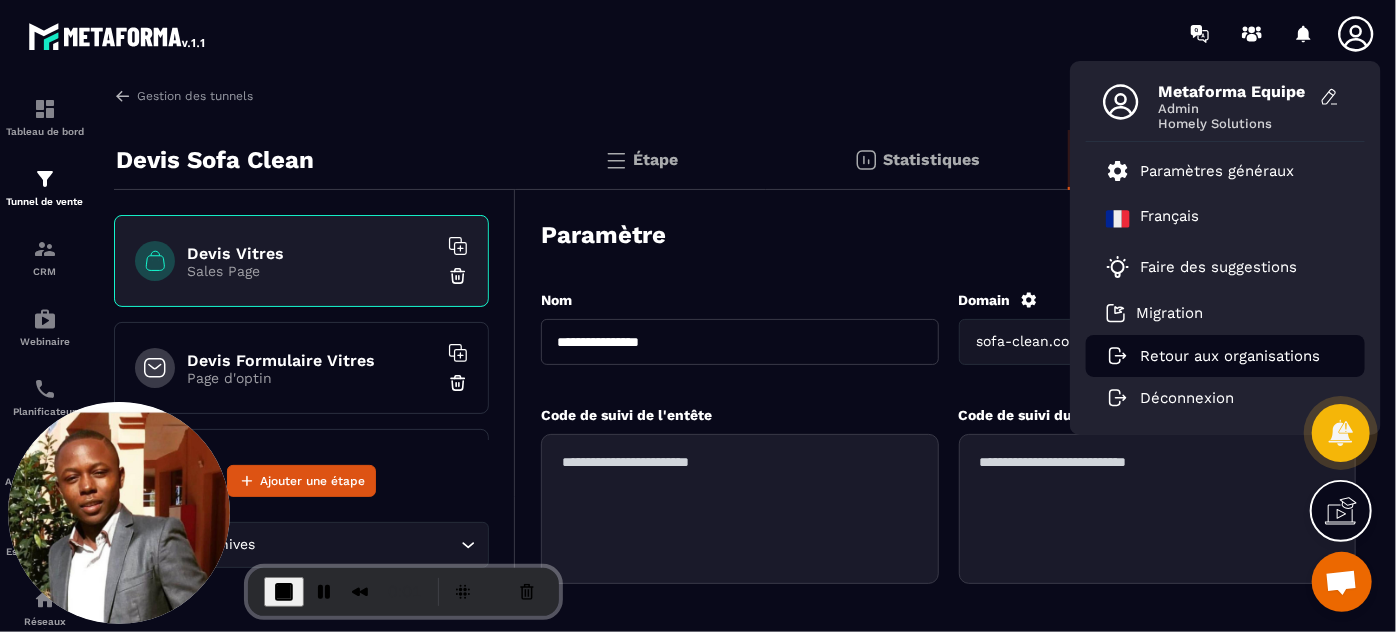 click on "Retour aux organisations" at bounding box center [1230, 356] 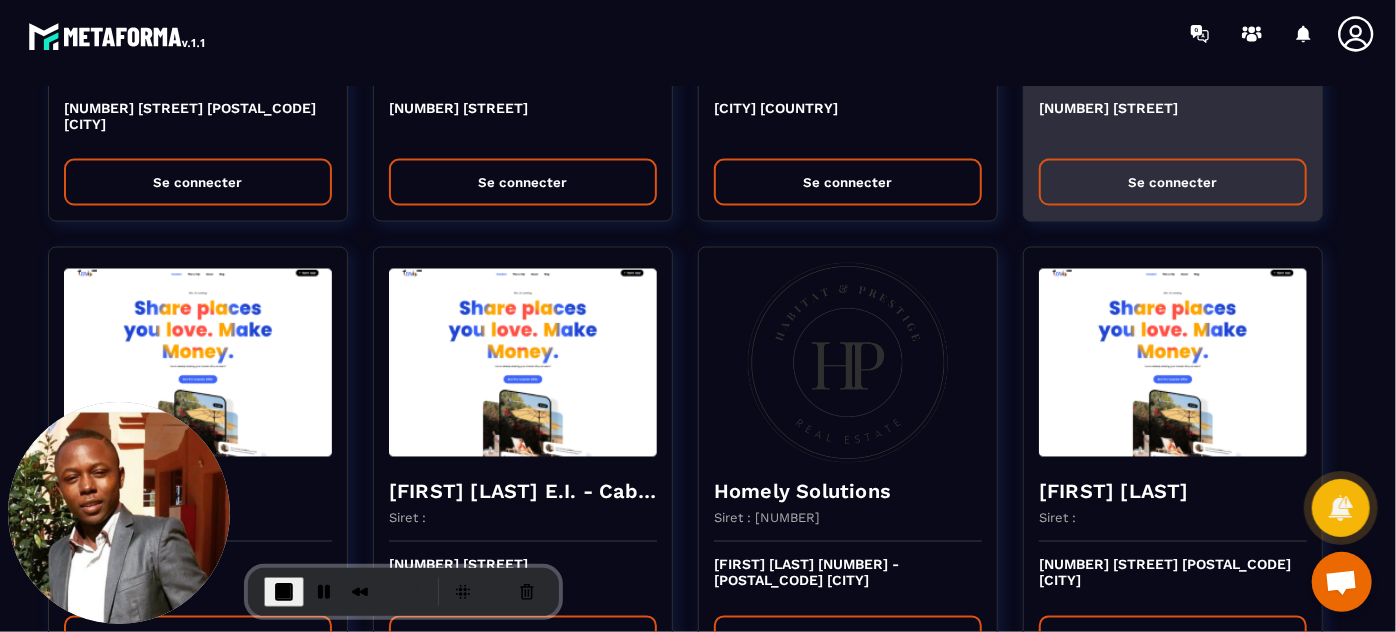 scroll, scrollTop: 1727, scrollLeft: 0, axis: vertical 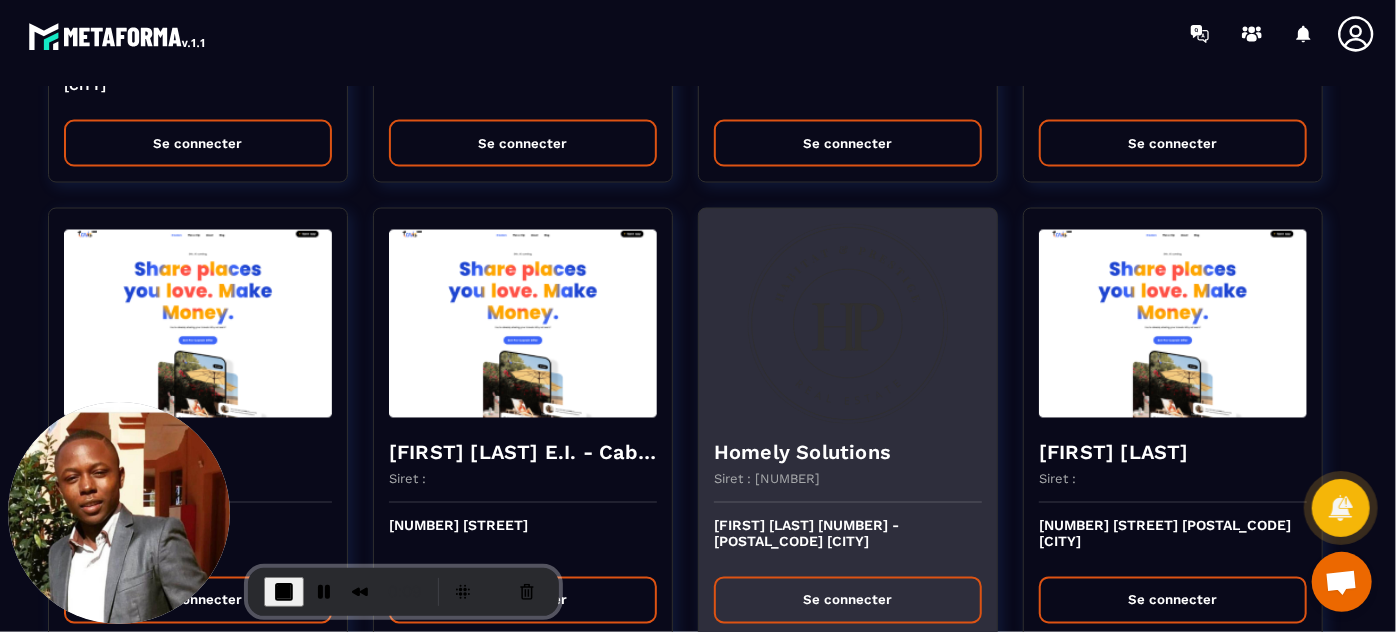 click at bounding box center [848, 324] 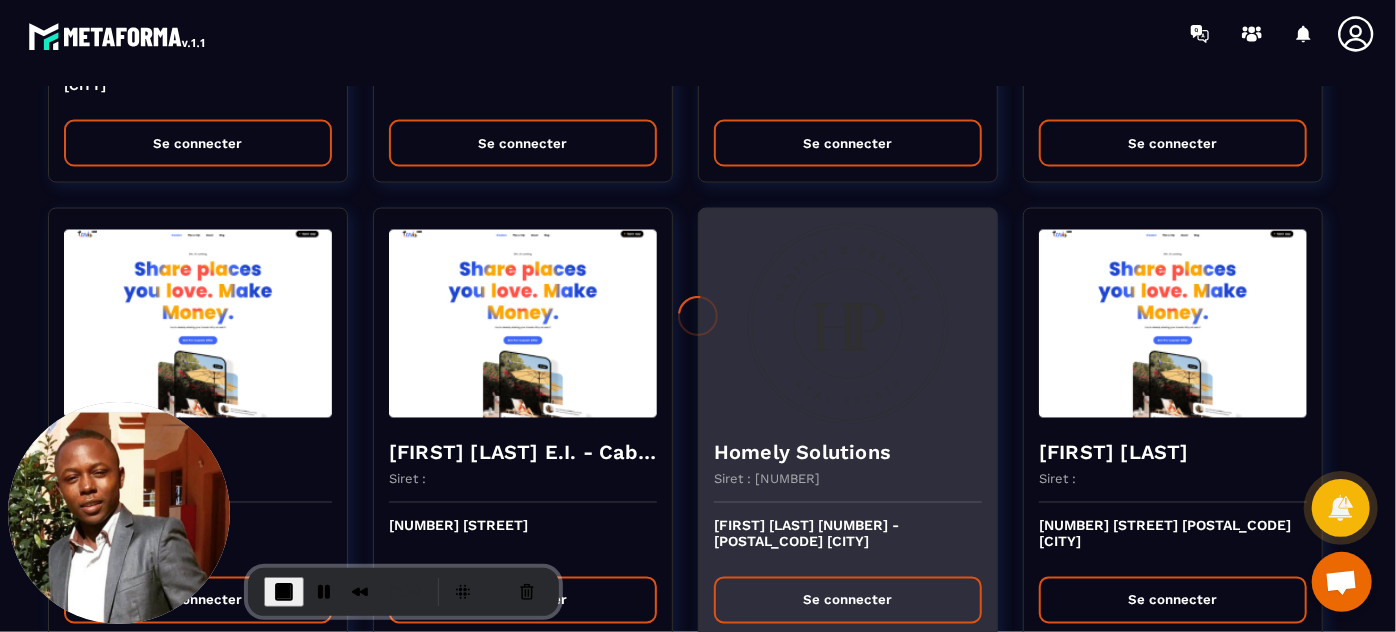 click at bounding box center [698, 316] 